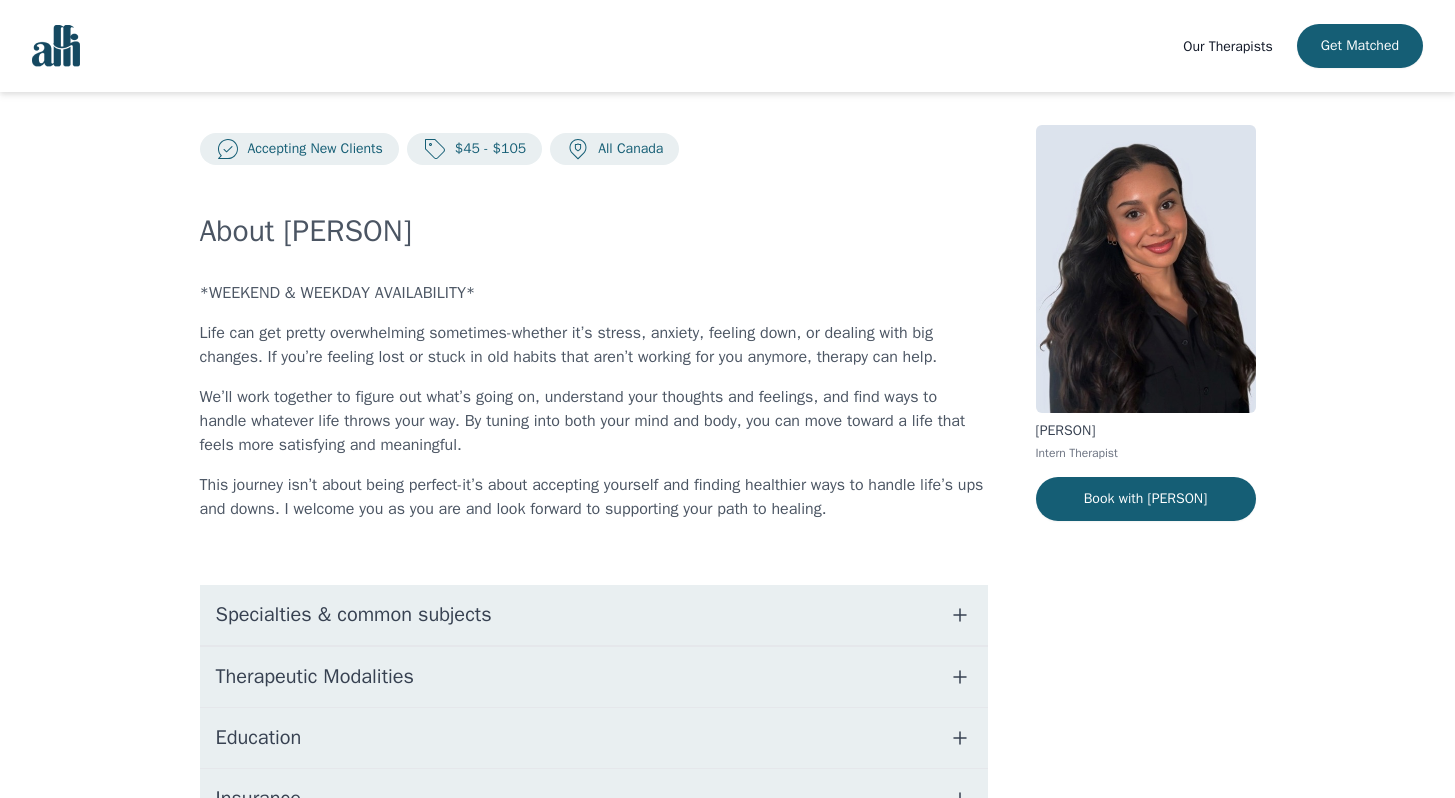 scroll, scrollTop: 23, scrollLeft: 0, axis: vertical 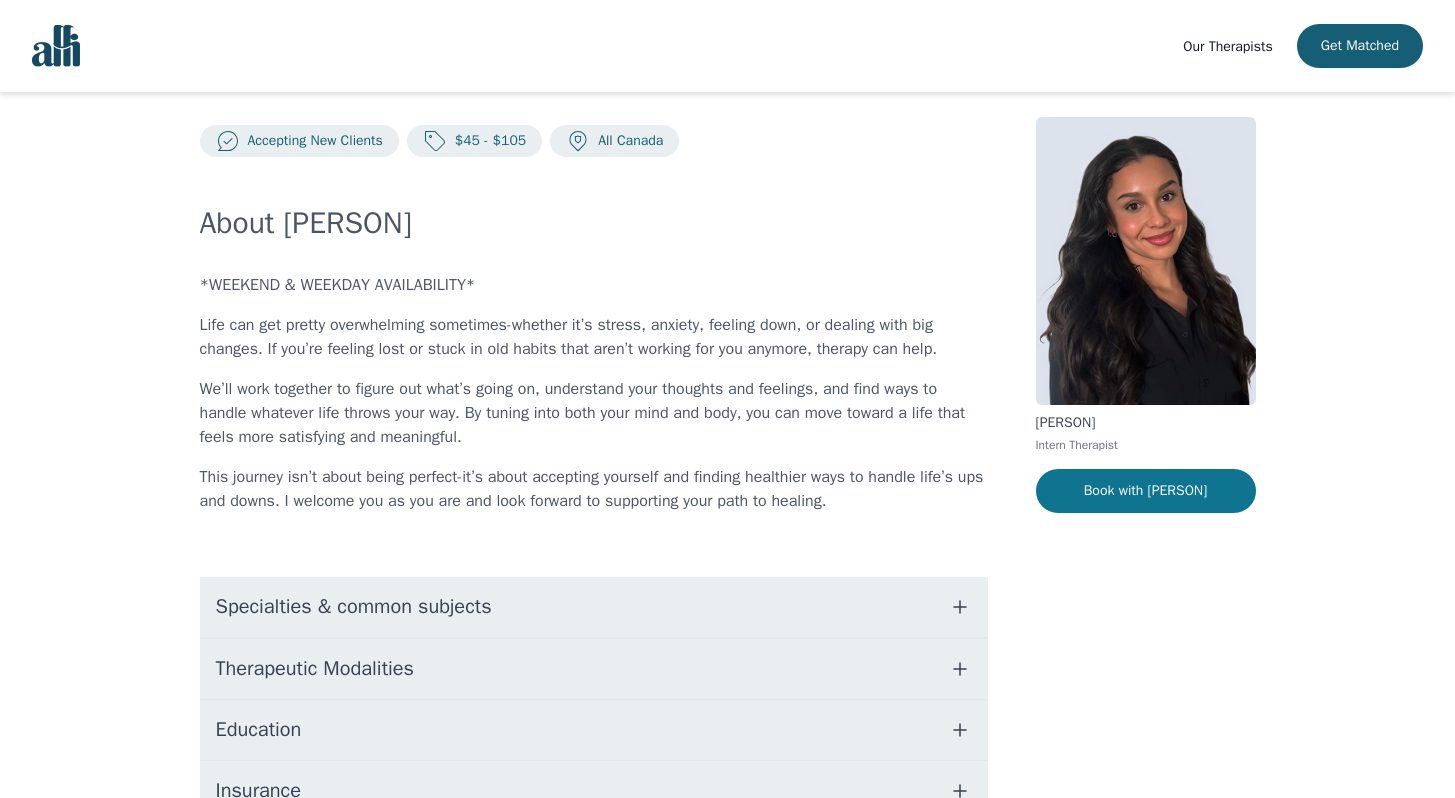 click on "Book with [PERSON]" at bounding box center (1146, 491) 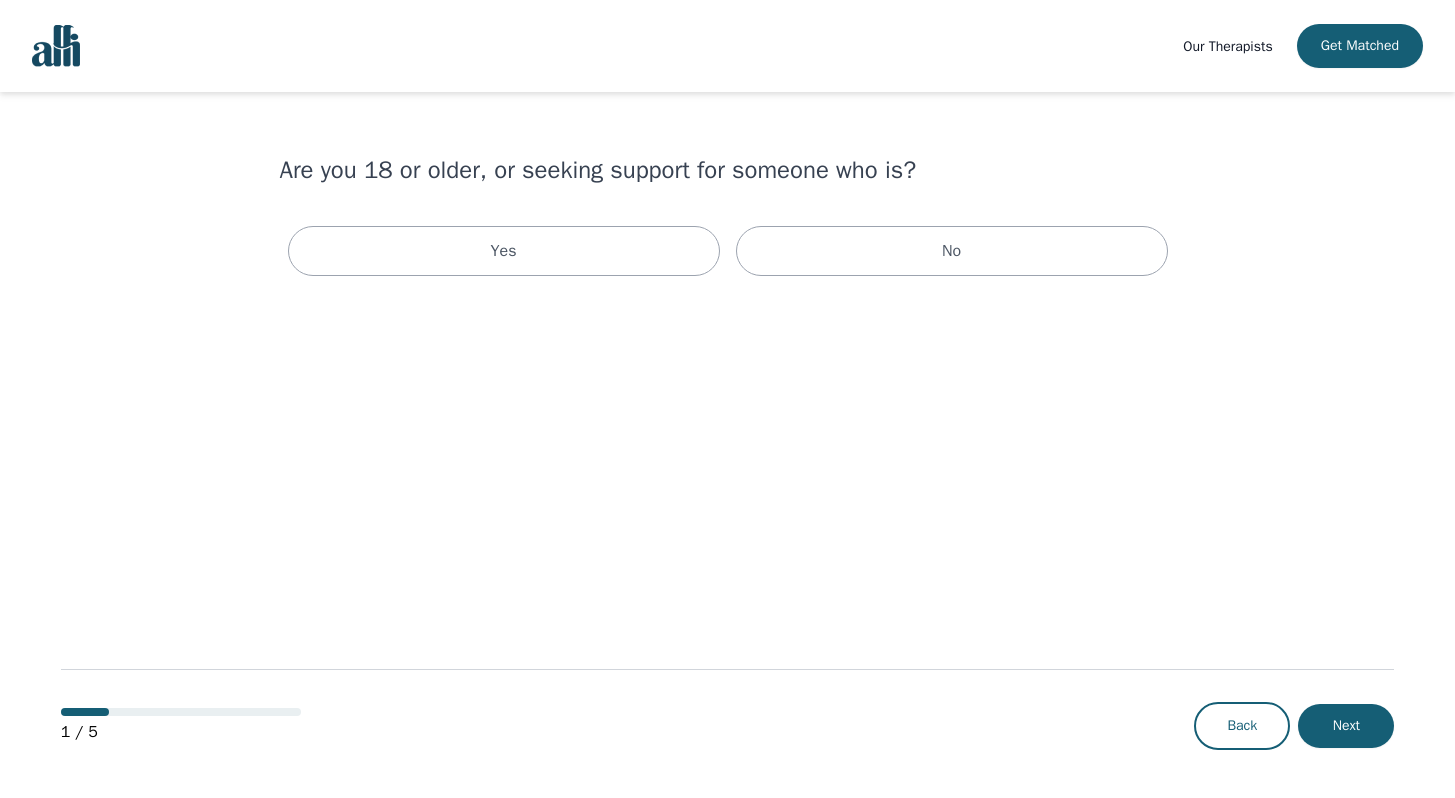 scroll, scrollTop: 0, scrollLeft: 0, axis: both 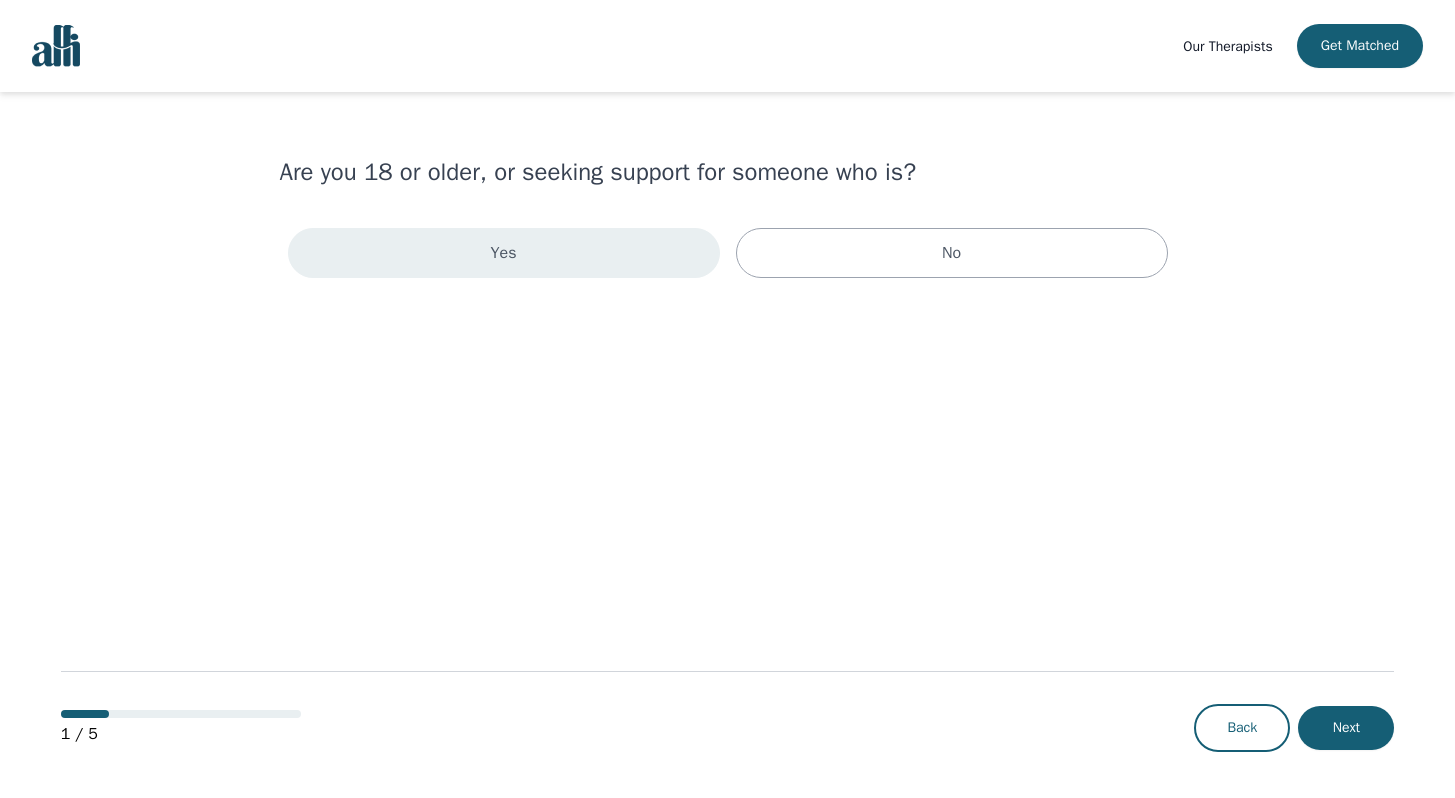 click on "Yes" at bounding box center [504, 253] 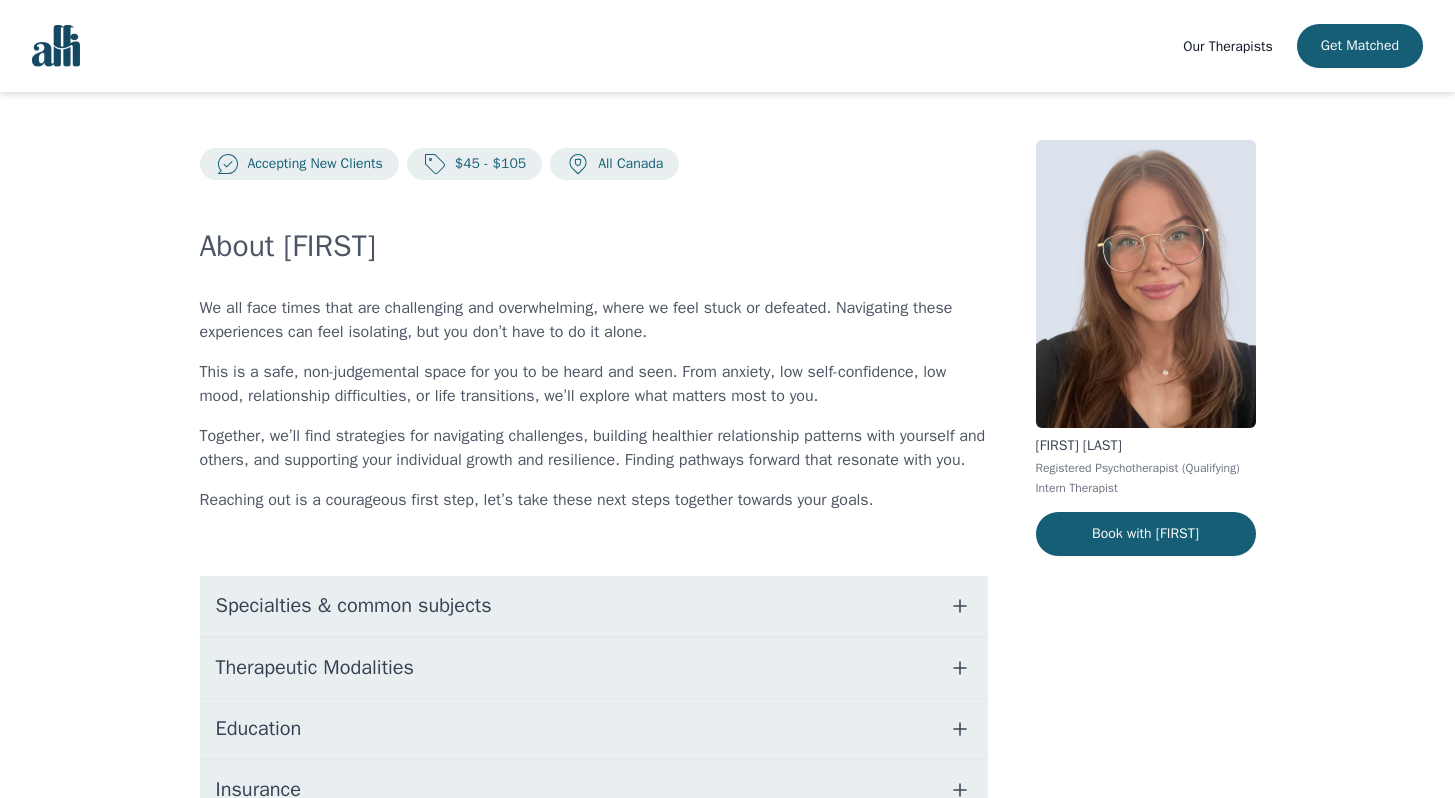 scroll, scrollTop: 0, scrollLeft: 0, axis: both 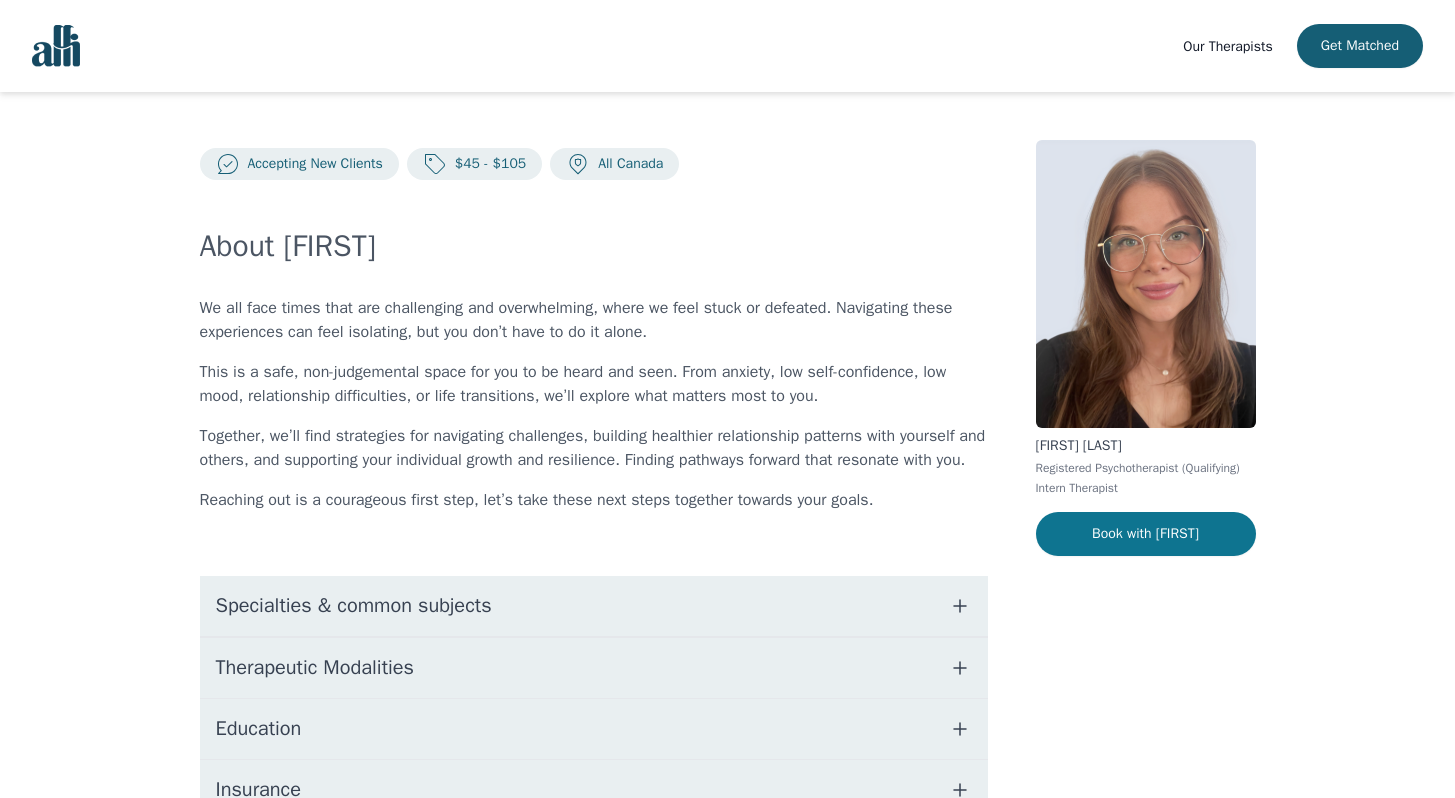 click on "Book with [FIRST]" at bounding box center [1146, 534] 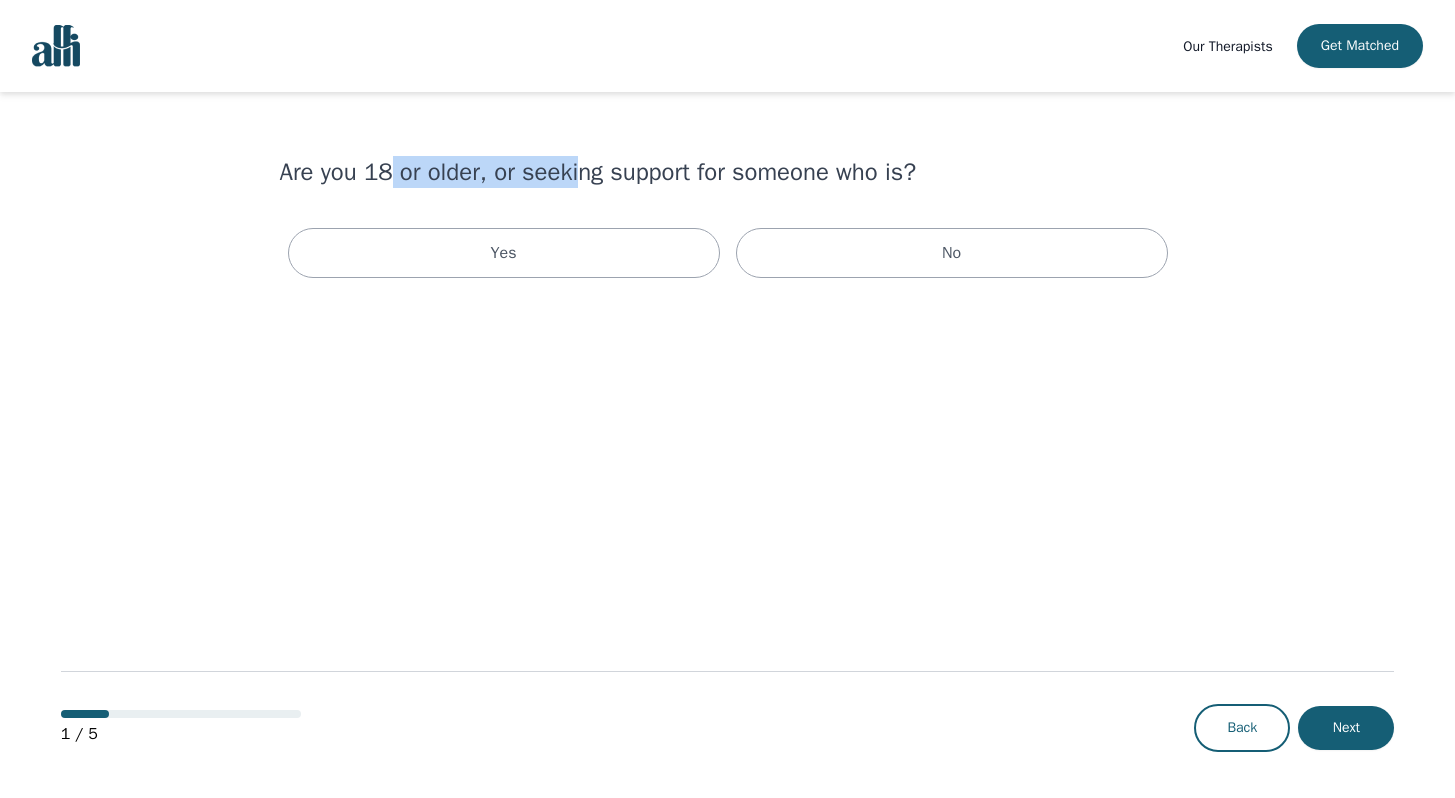 drag, startPoint x: 398, startPoint y: 176, endPoint x: 575, endPoint y: 184, distance: 177.1807 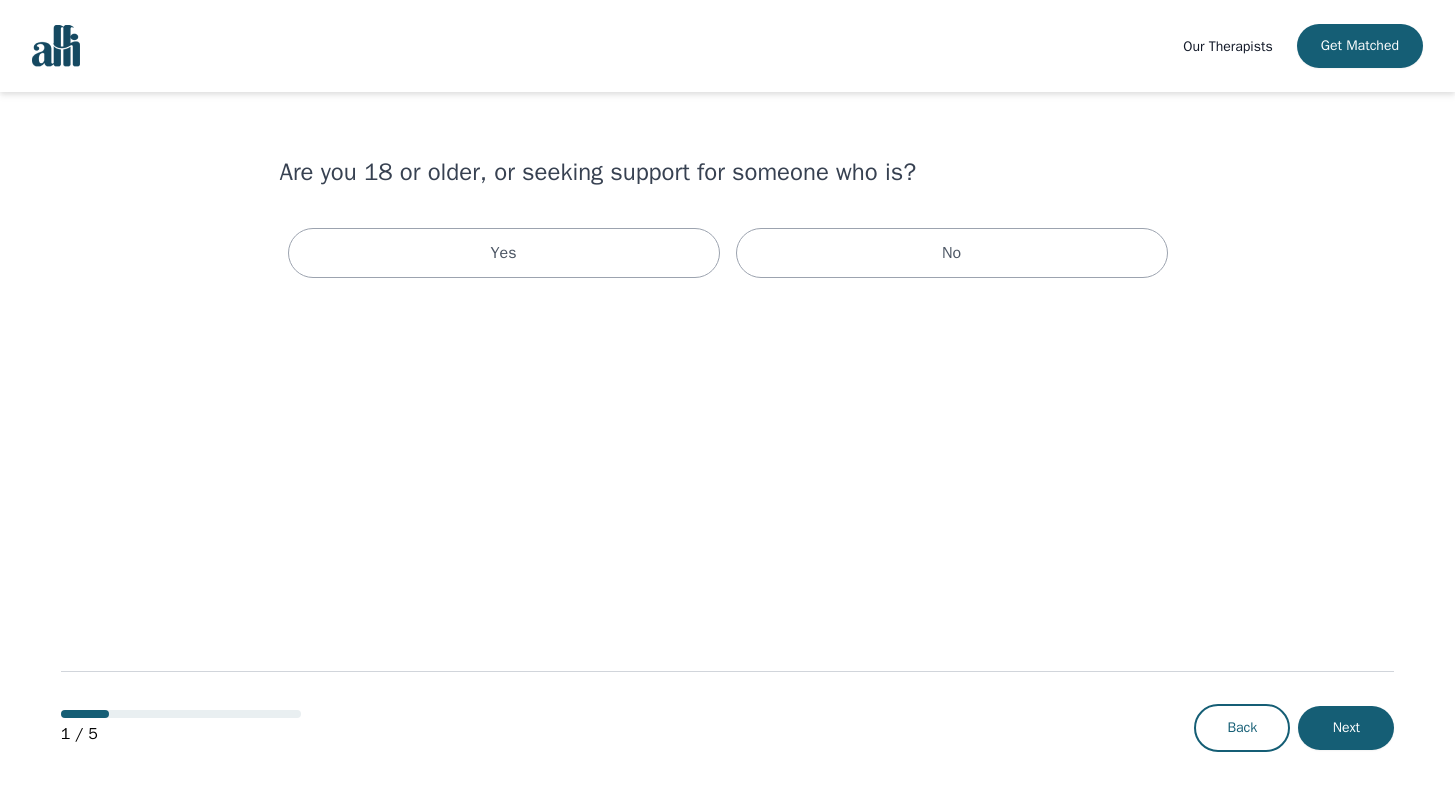 drag, startPoint x: 597, startPoint y: 187, endPoint x: 854, endPoint y: 187, distance: 257 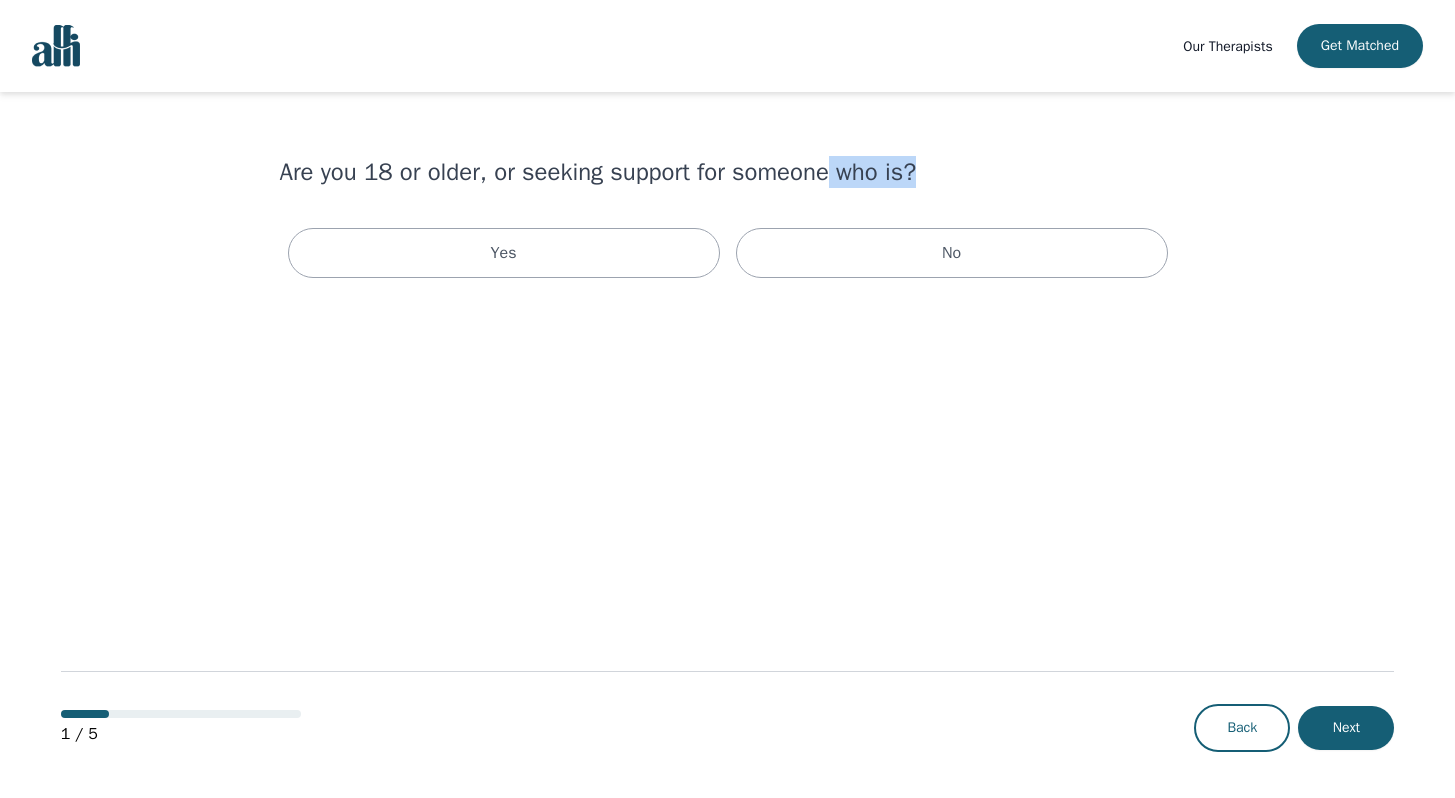 drag, startPoint x: 836, startPoint y: 166, endPoint x: 977, endPoint y: 173, distance: 141.17365 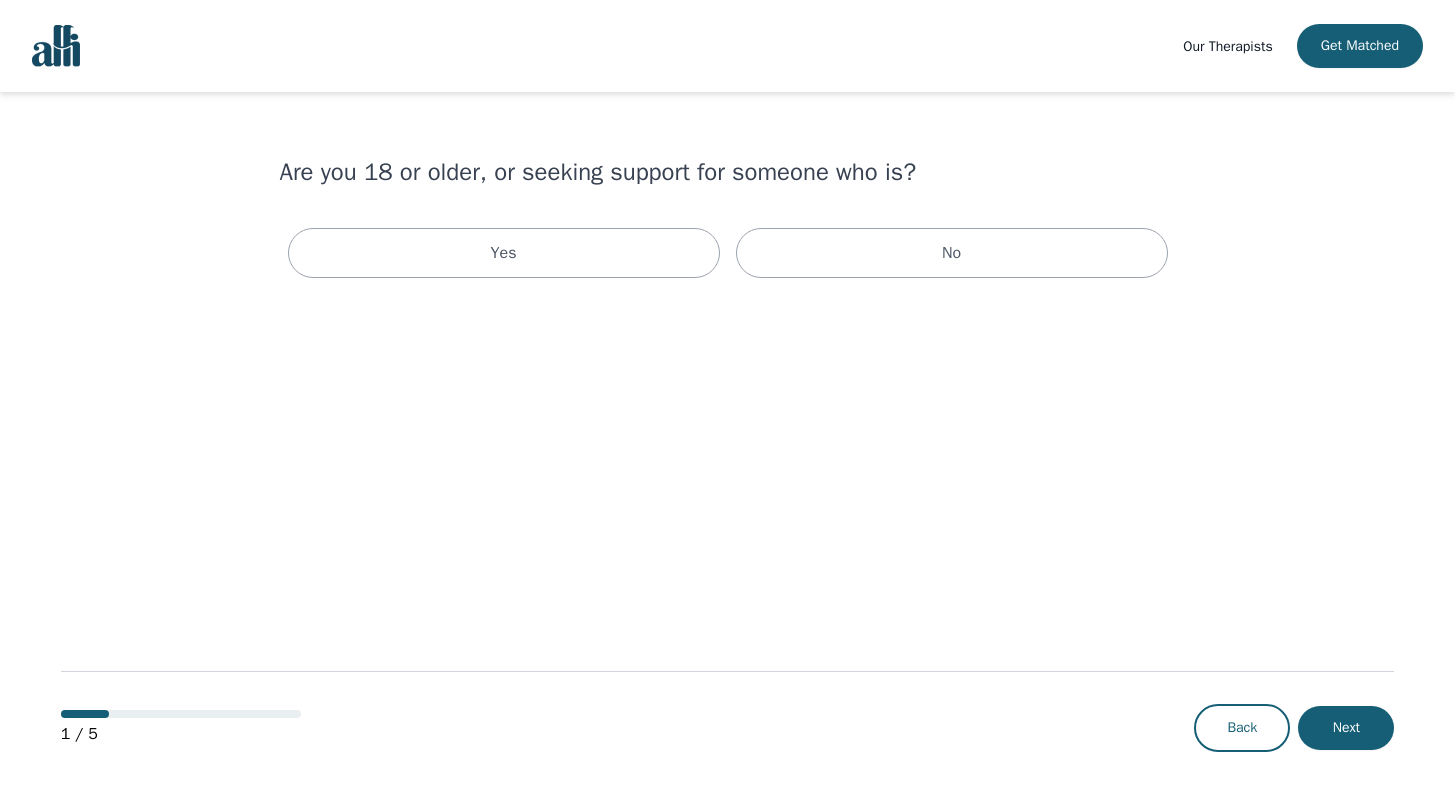 click on "Are you 18 or older, or seeking support for someone who is?" at bounding box center [728, 172] 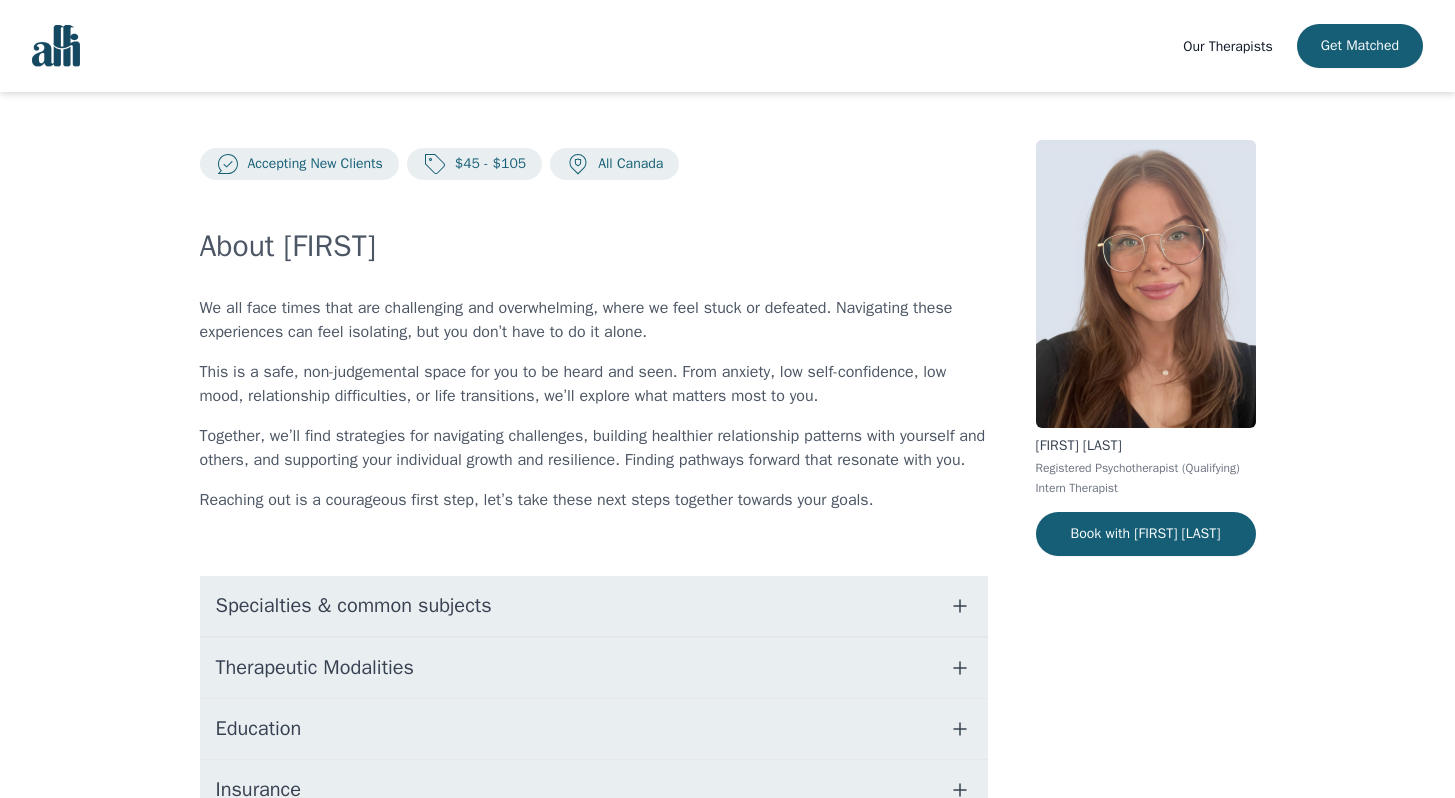 scroll, scrollTop: 0, scrollLeft: 0, axis: both 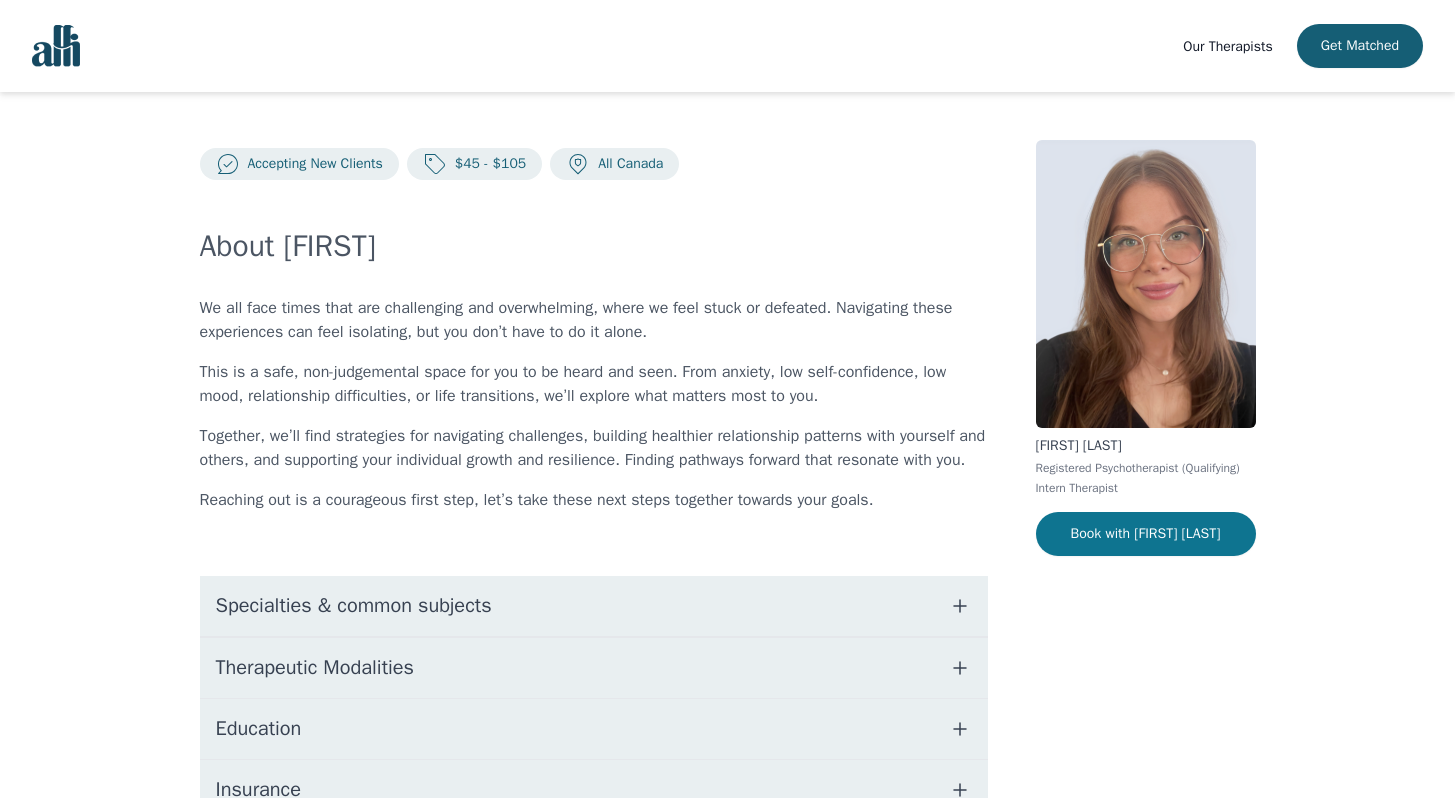click on "Book with [FIRST] [LAST]" at bounding box center (1146, 534) 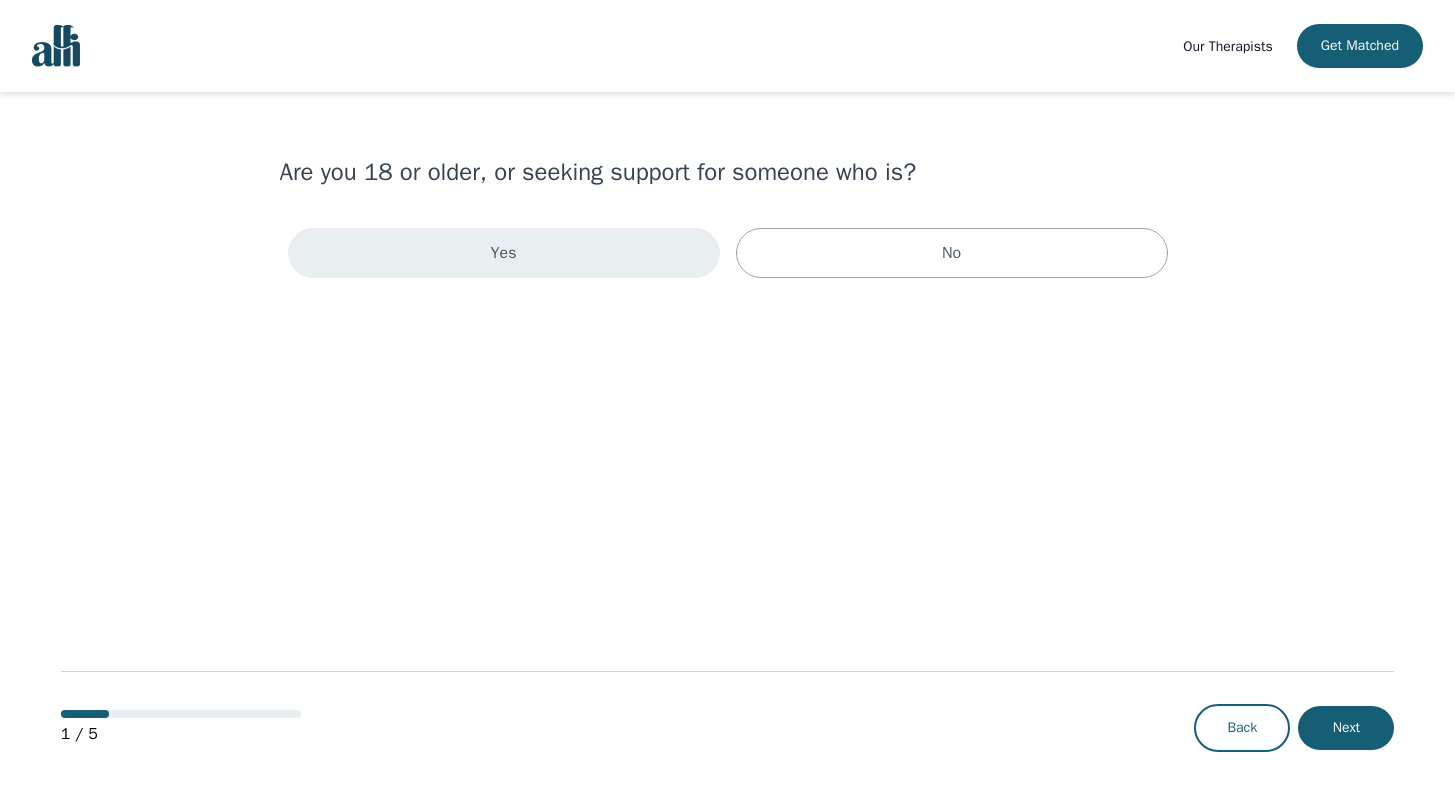 click on "Yes" at bounding box center [504, 253] 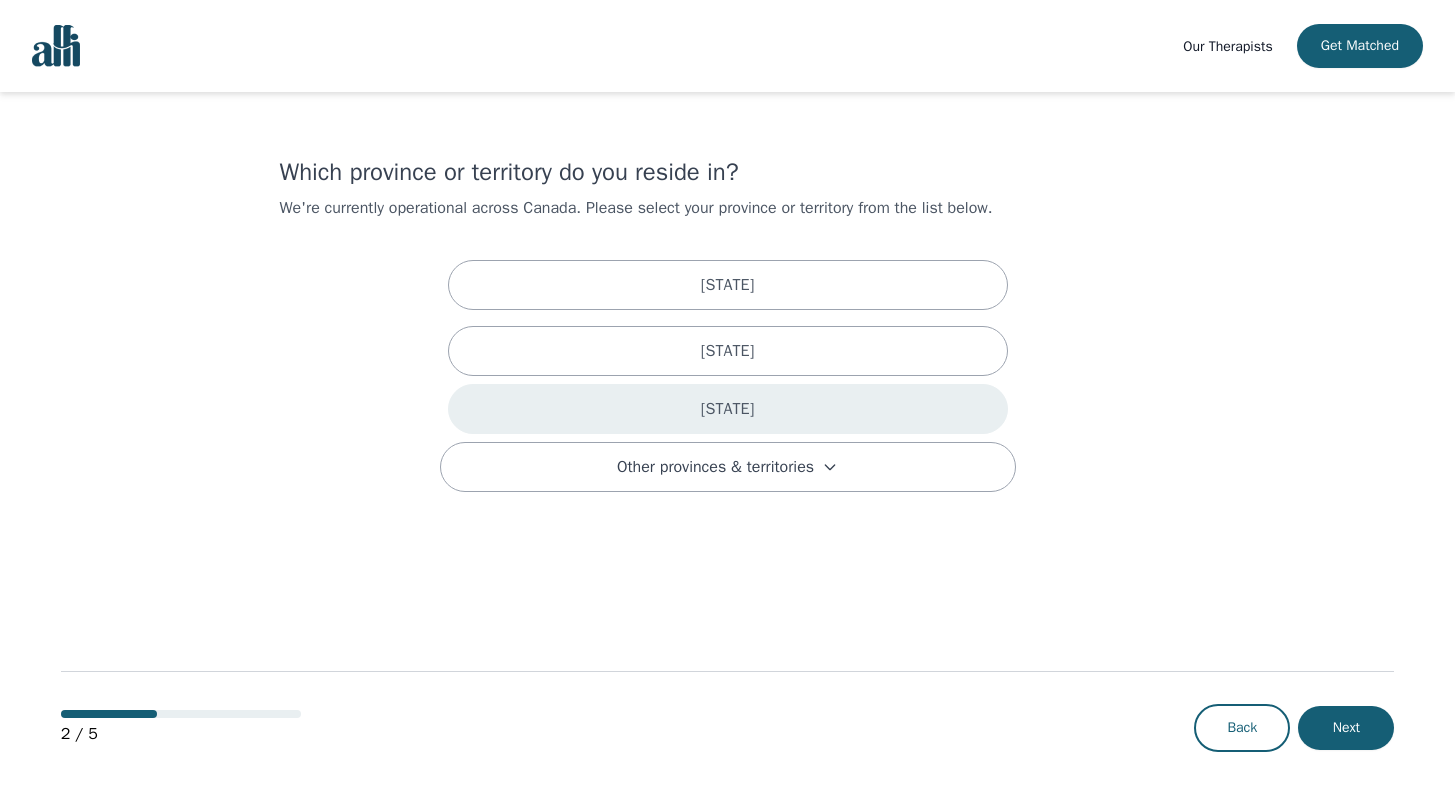 click on "[STATE]" at bounding box center [728, 409] 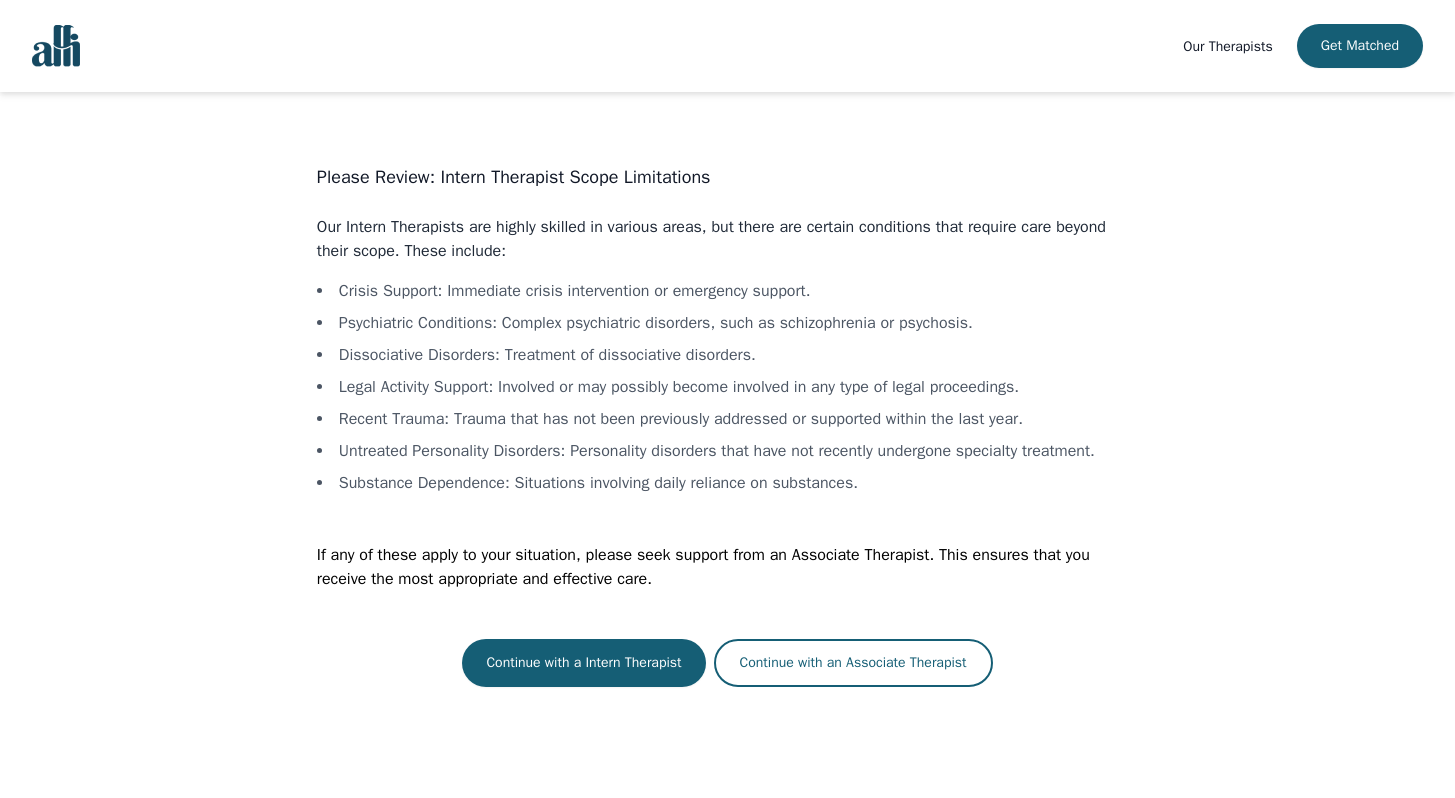 scroll, scrollTop: 2, scrollLeft: 0, axis: vertical 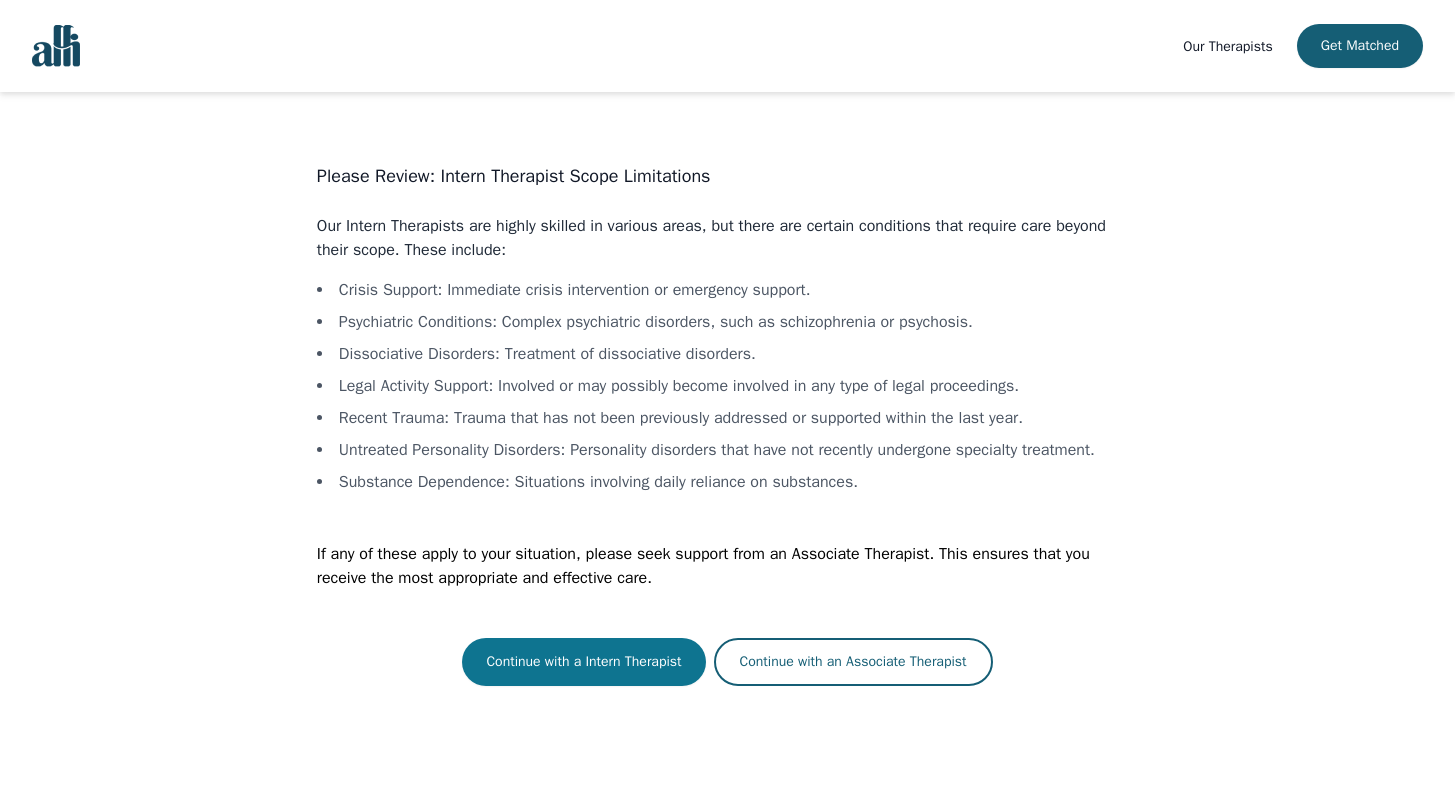 click on "Continue with a Intern Therapist" at bounding box center (583, 662) 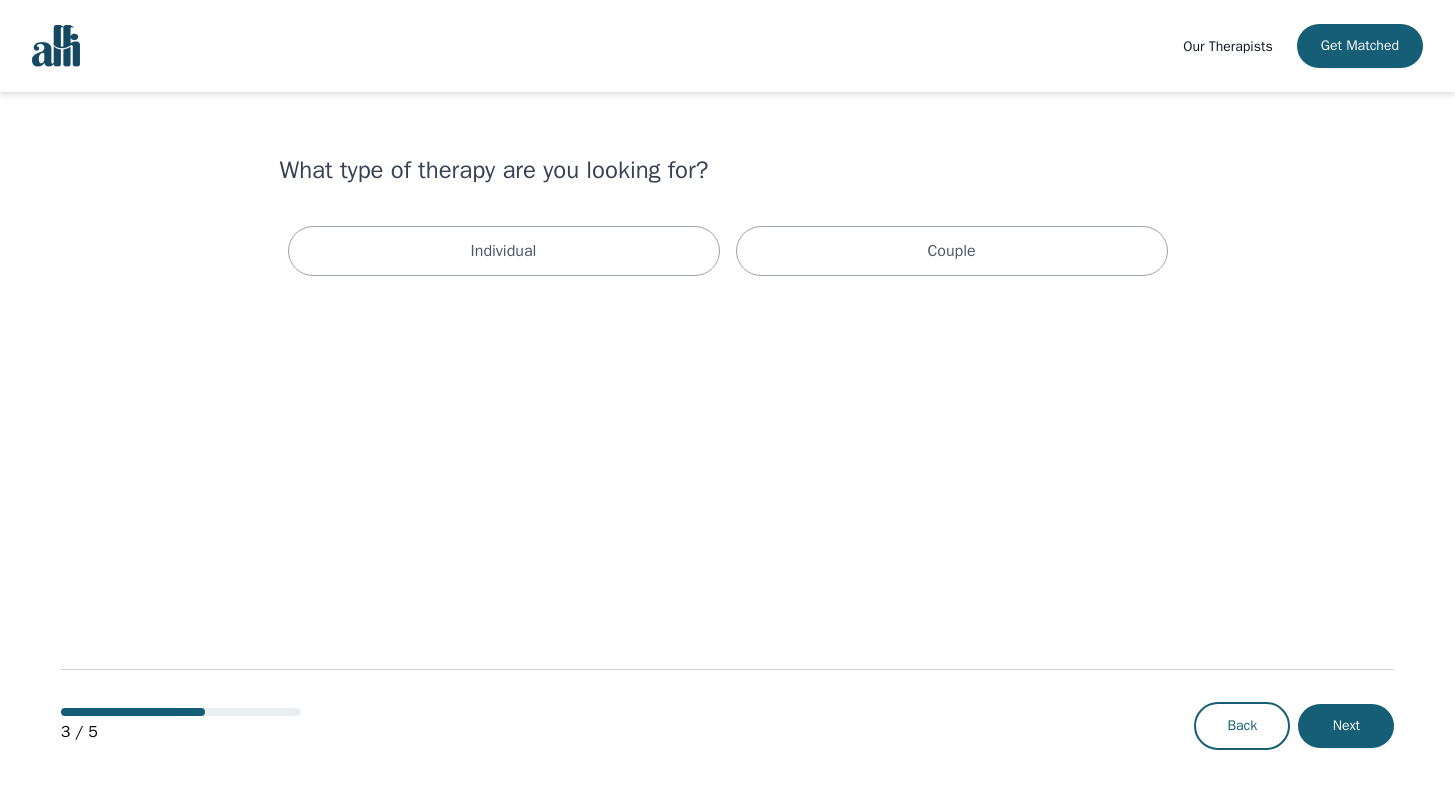 scroll, scrollTop: 0, scrollLeft: 0, axis: both 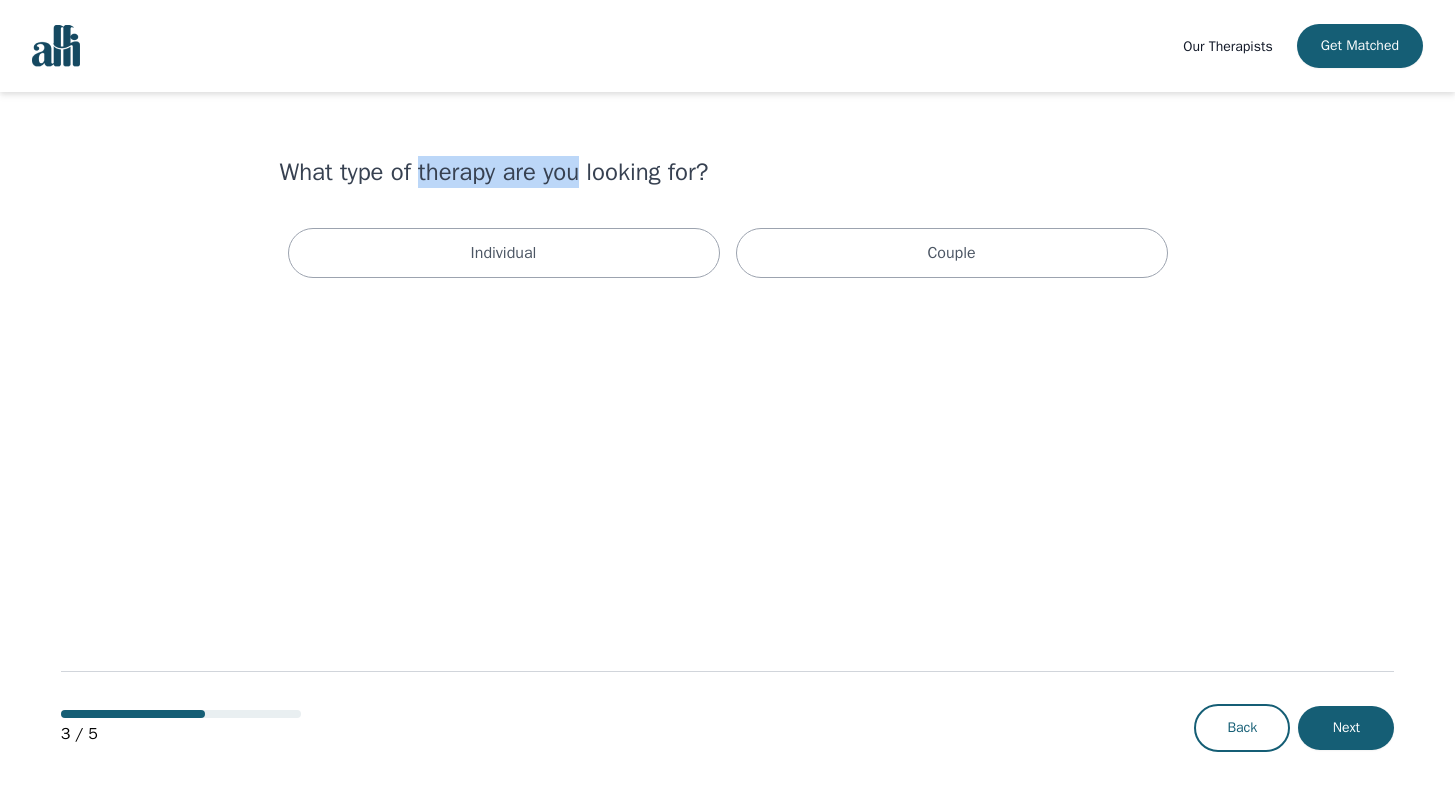 drag, startPoint x: 424, startPoint y: 177, endPoint x: 709, endPoint y: 184, distance: 285.08594 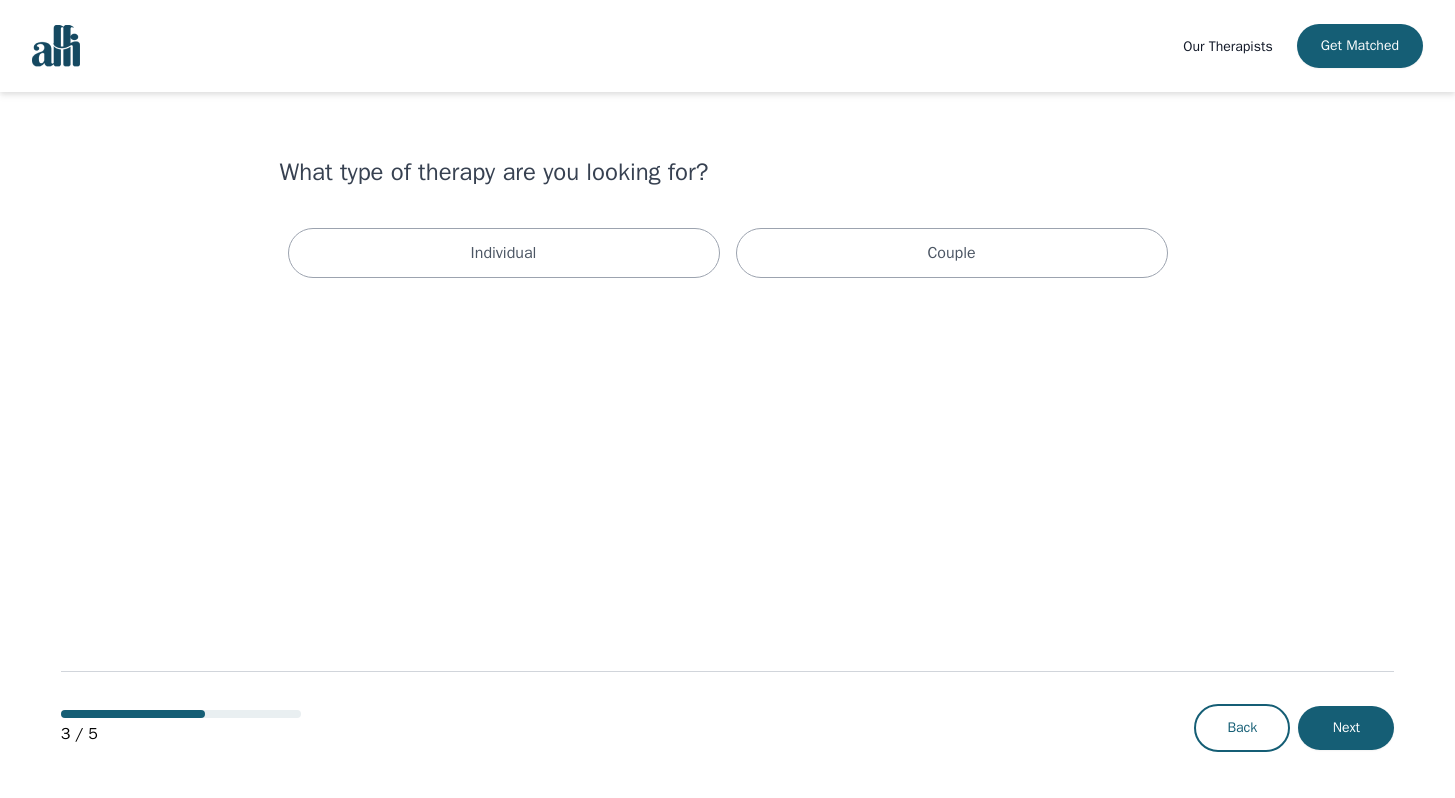 click on "What type of therapy are you looking for?" at bounding box center (728, 172) 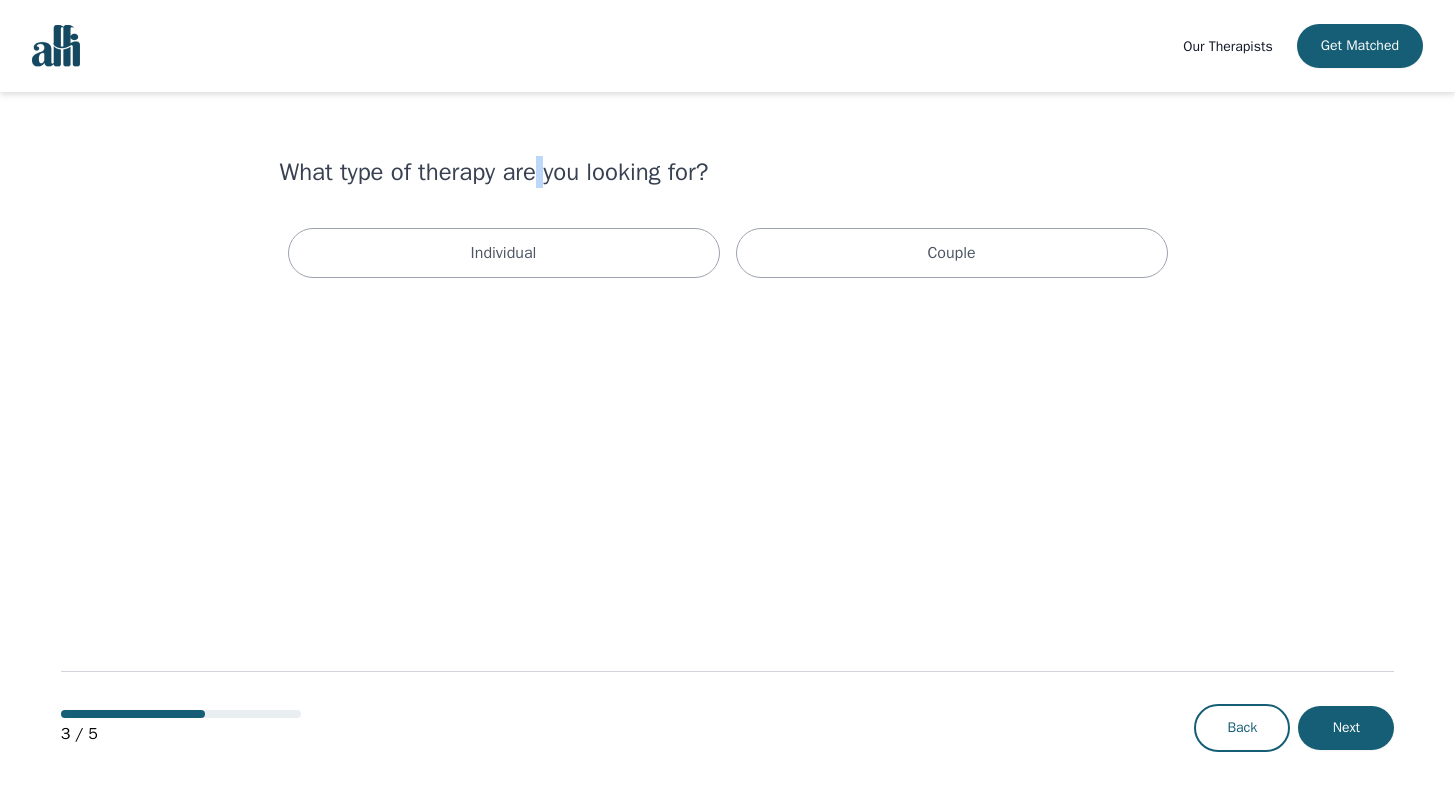 click on "What type of therapy are you looking for?" at bounding box center (728, 172) 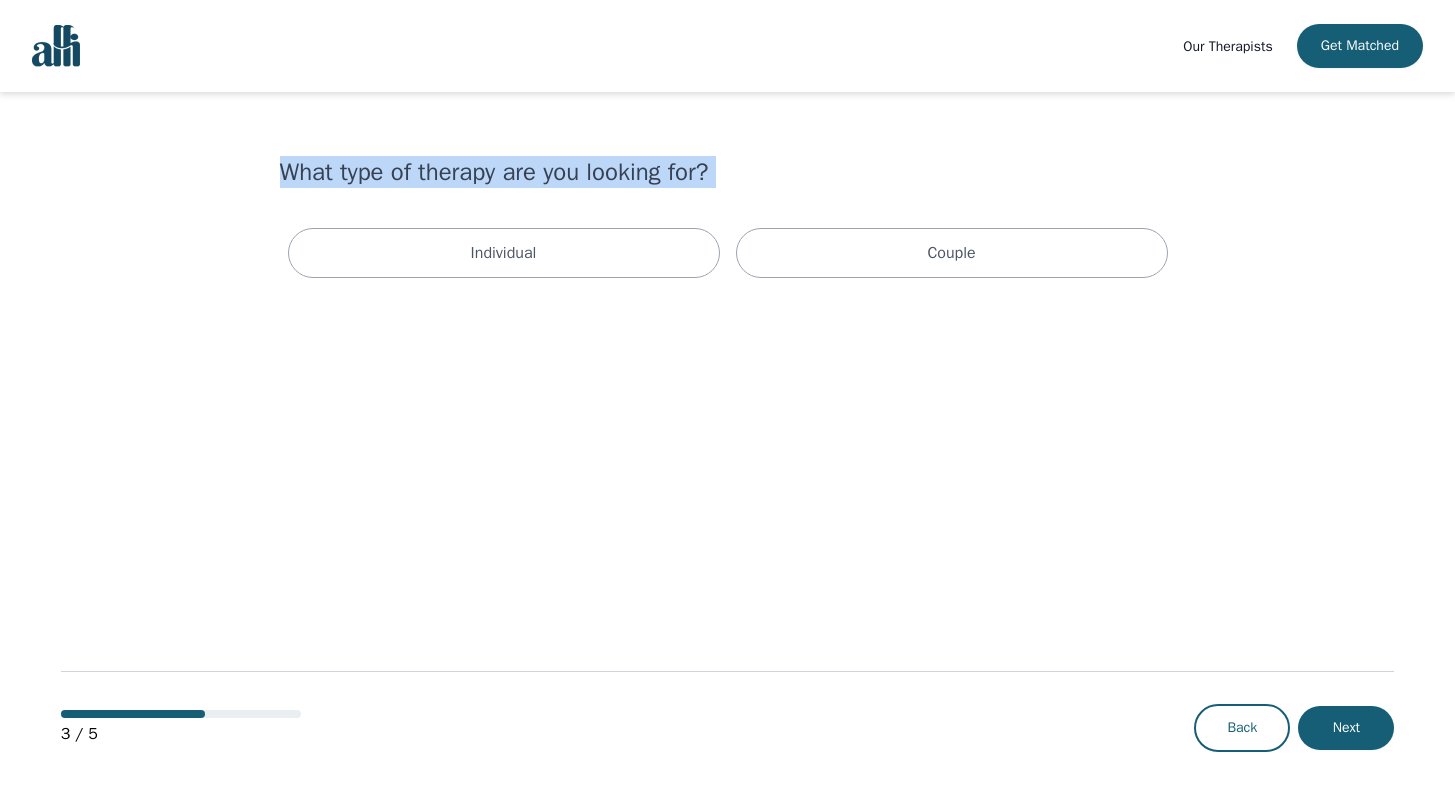 click on "What type of therapy are you looking for?" at bounding box center [728, 172] 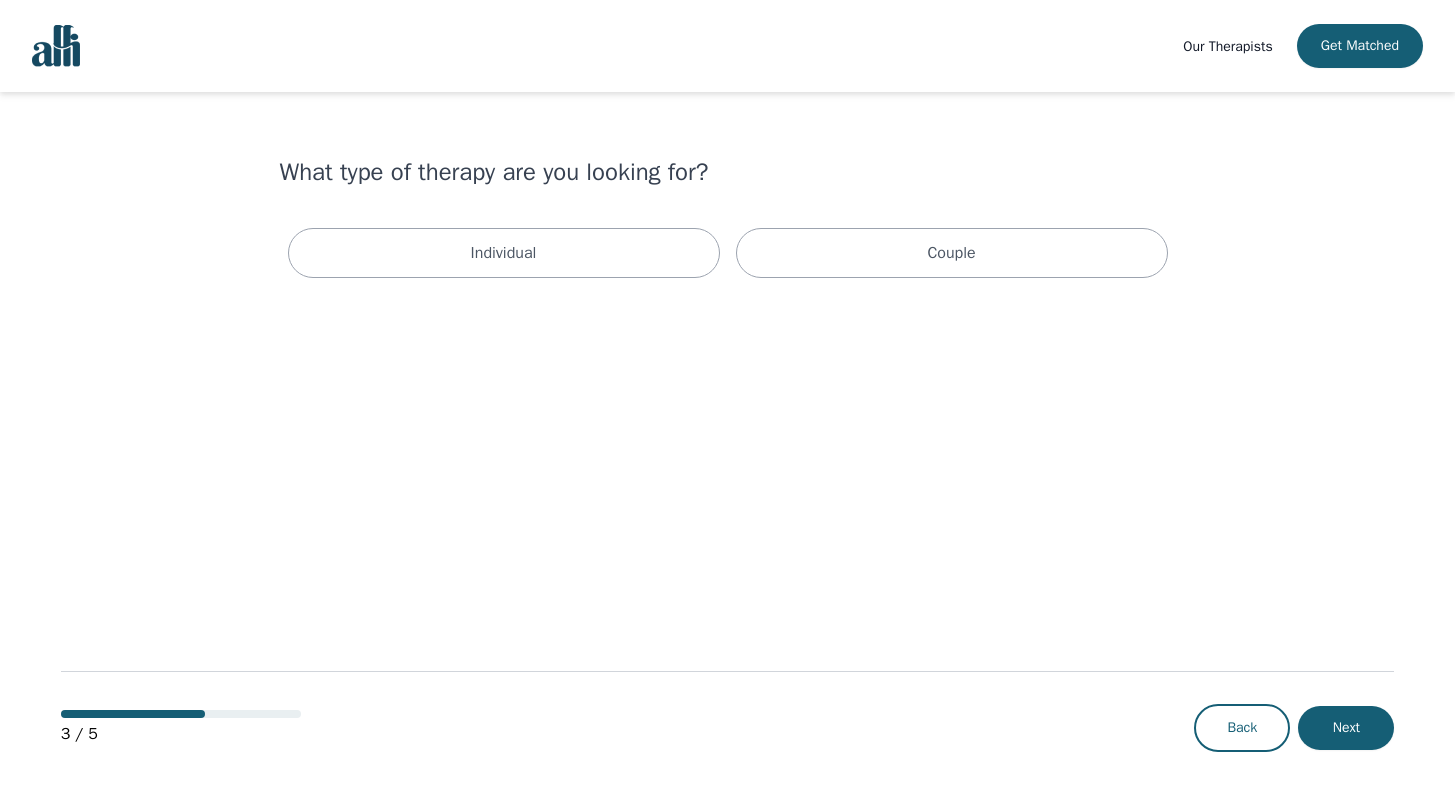 click on "What type of therapy are you looking for?" at bounding box center (728, 172) 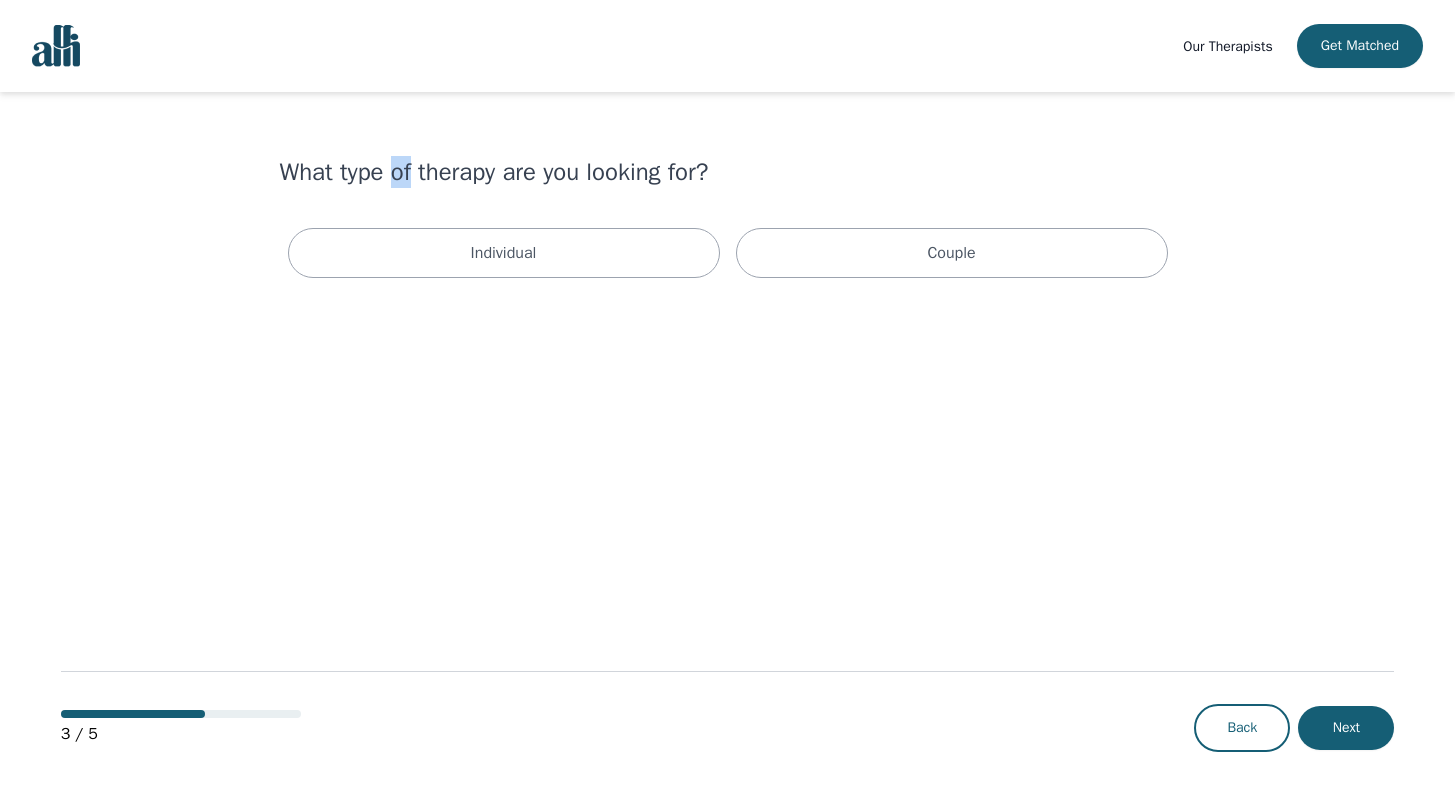 click on "What type of therapy are you looking for?" at bounding box center (728, 172) 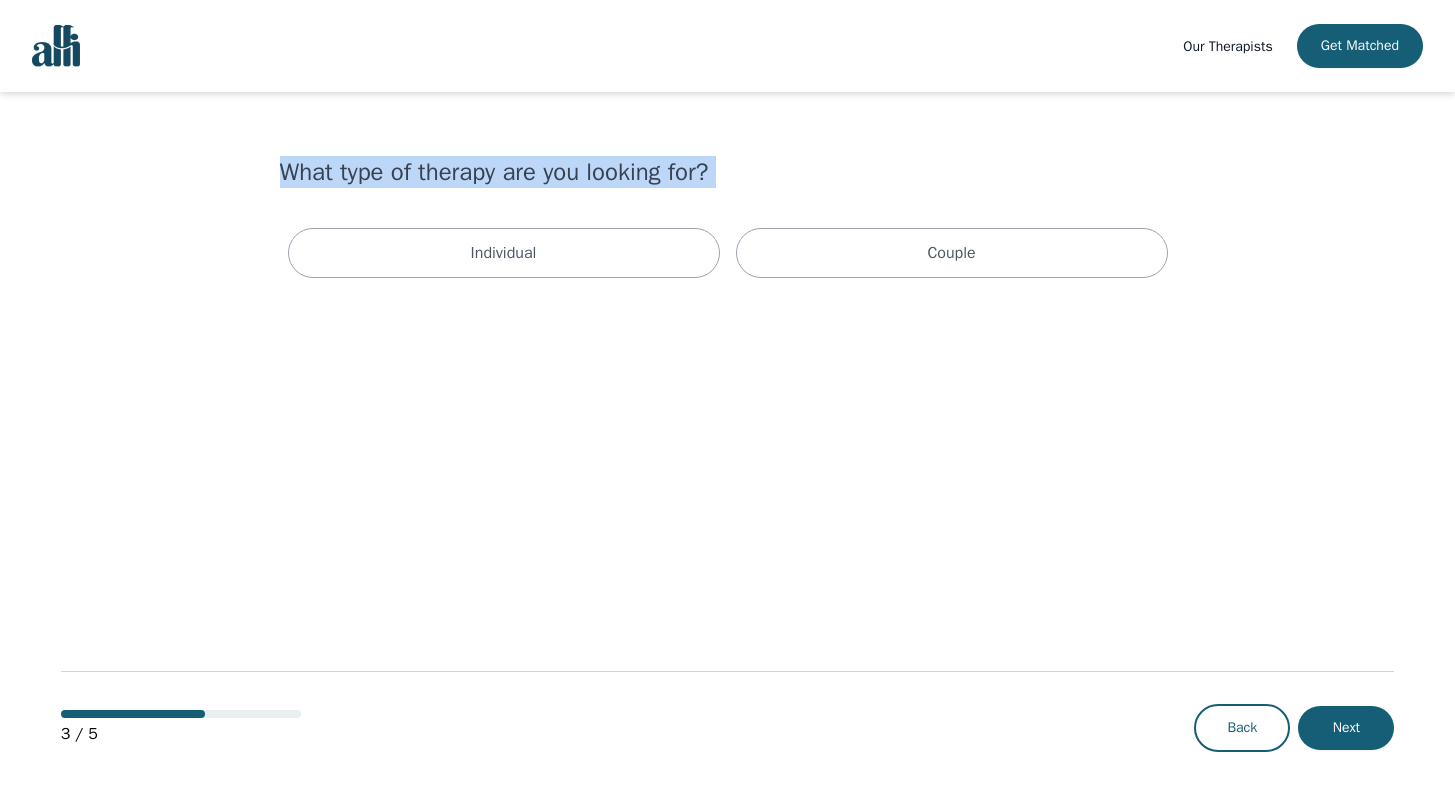 click on "What type of therapy are you looking for?" at bounding box center (728, 172) 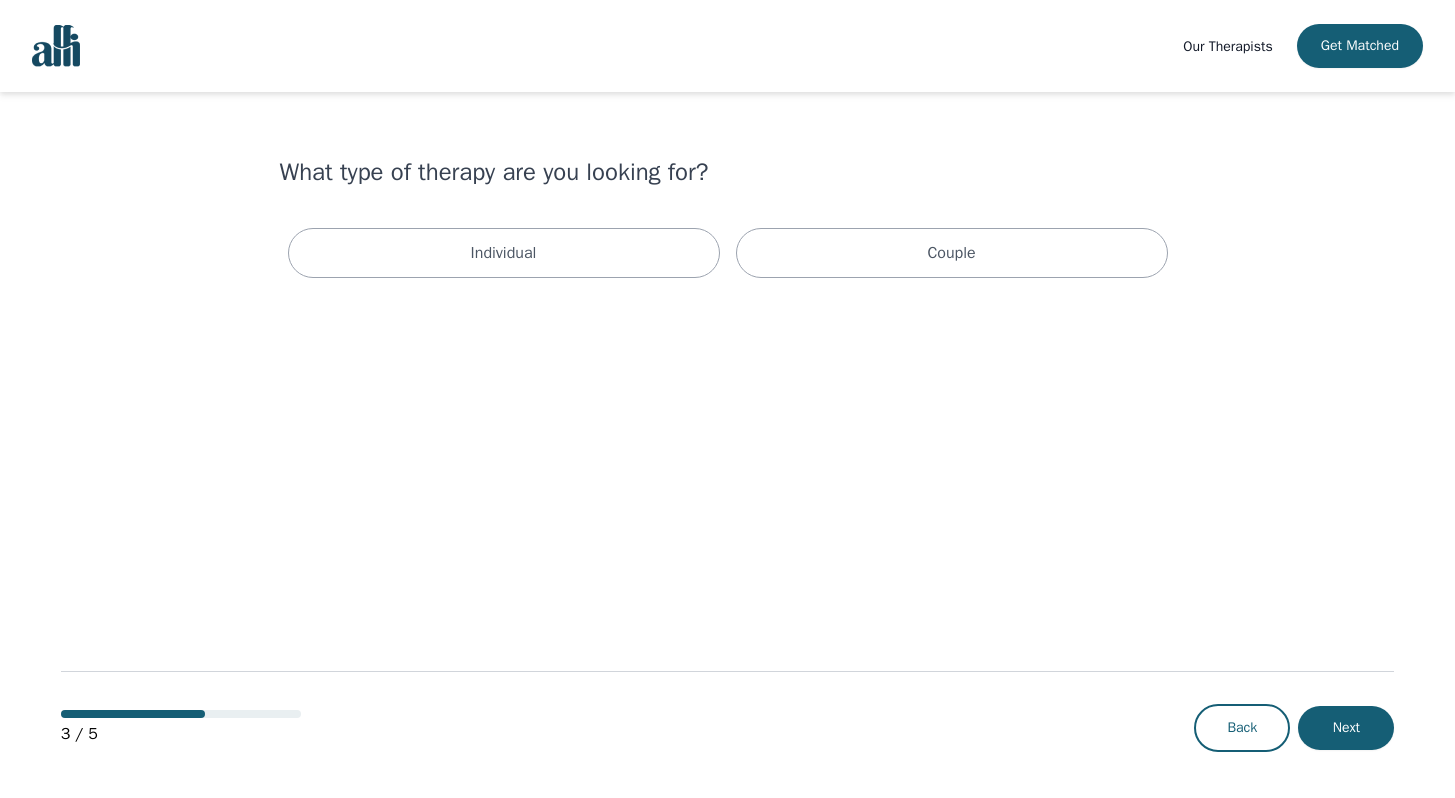 click on "What type of therapy are you looking for?" at bounding box center (728, 172) 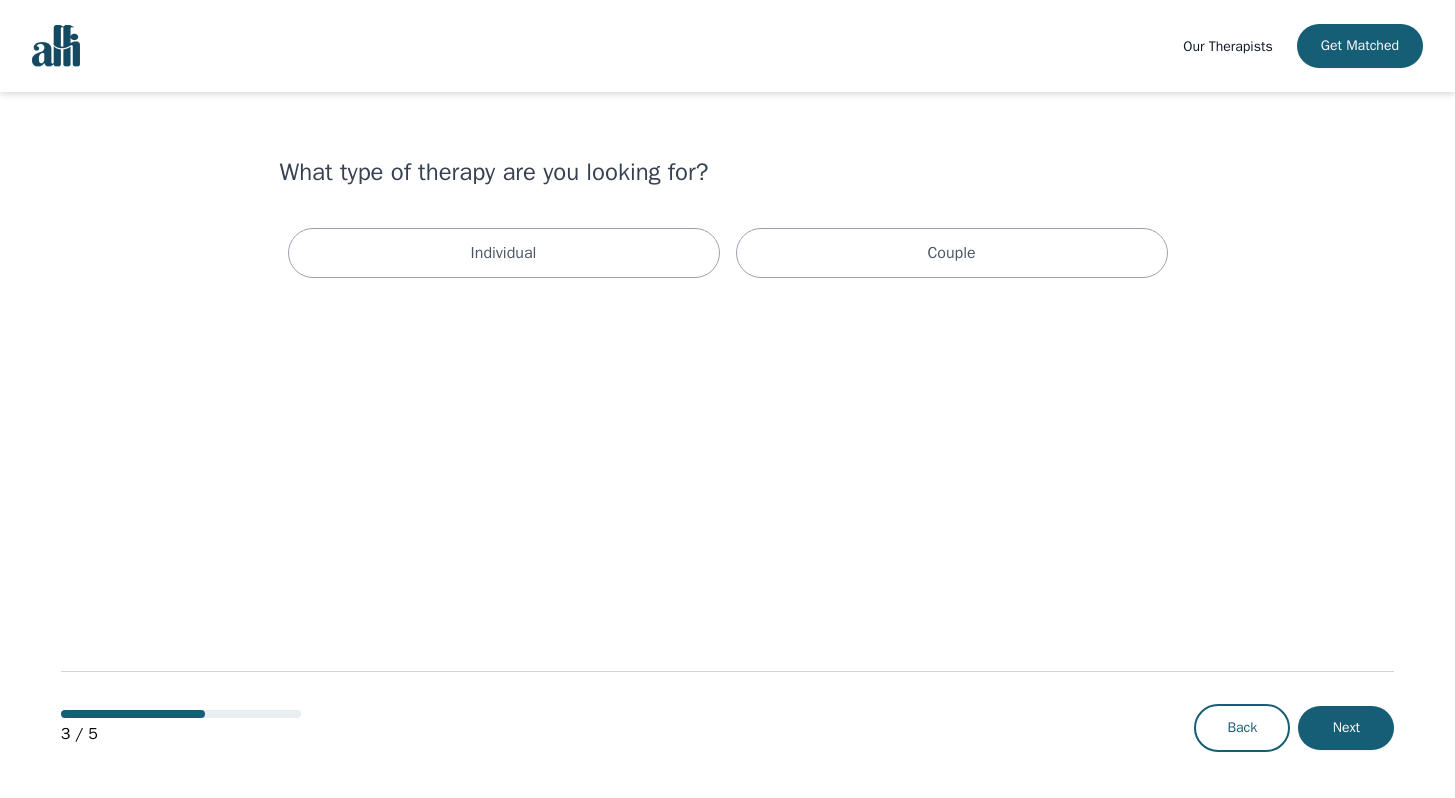 click on "What type of therapy are you looking for?" at bounding box center [728, 172] 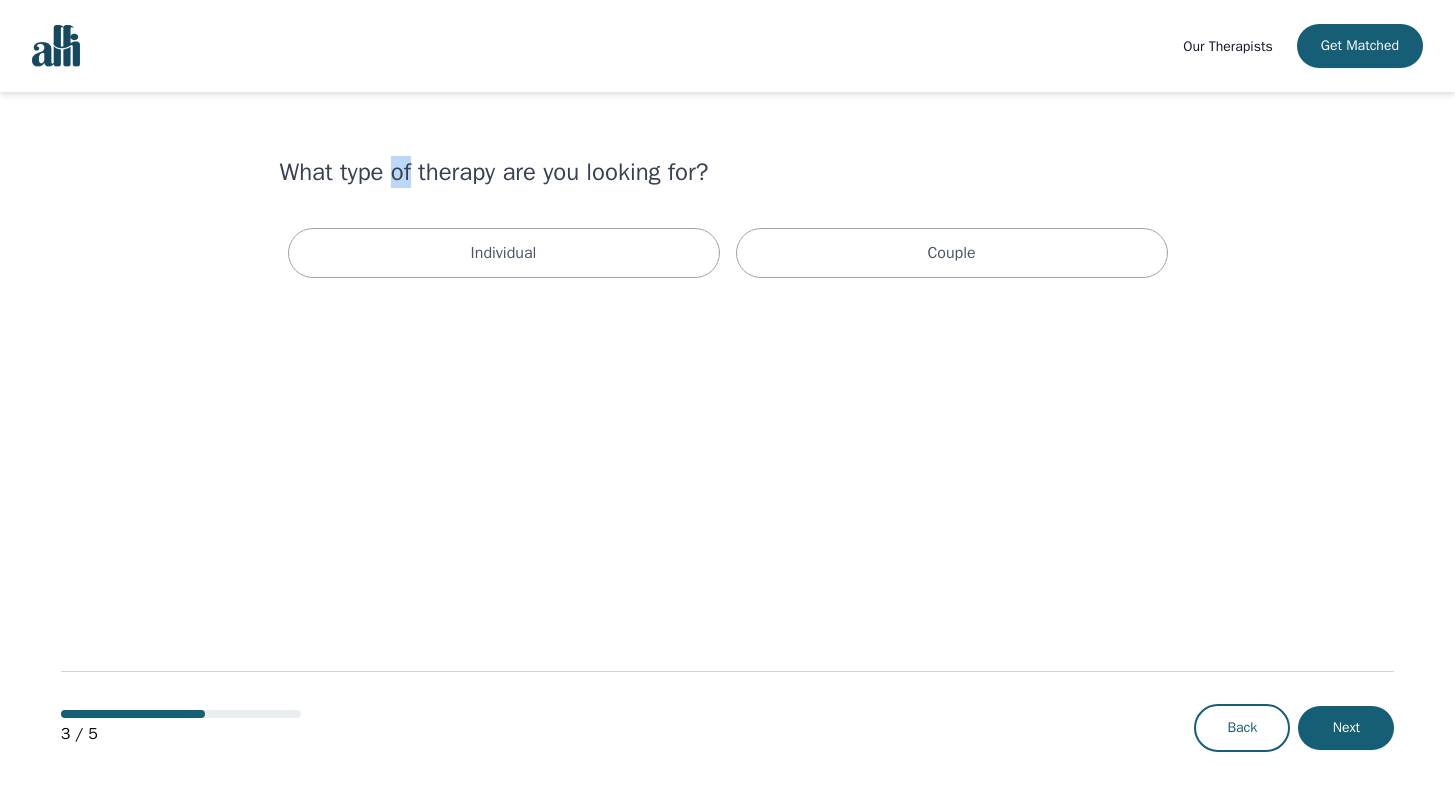 click on "What type of therapy are you looking for?" at bounding box center [728, 172] 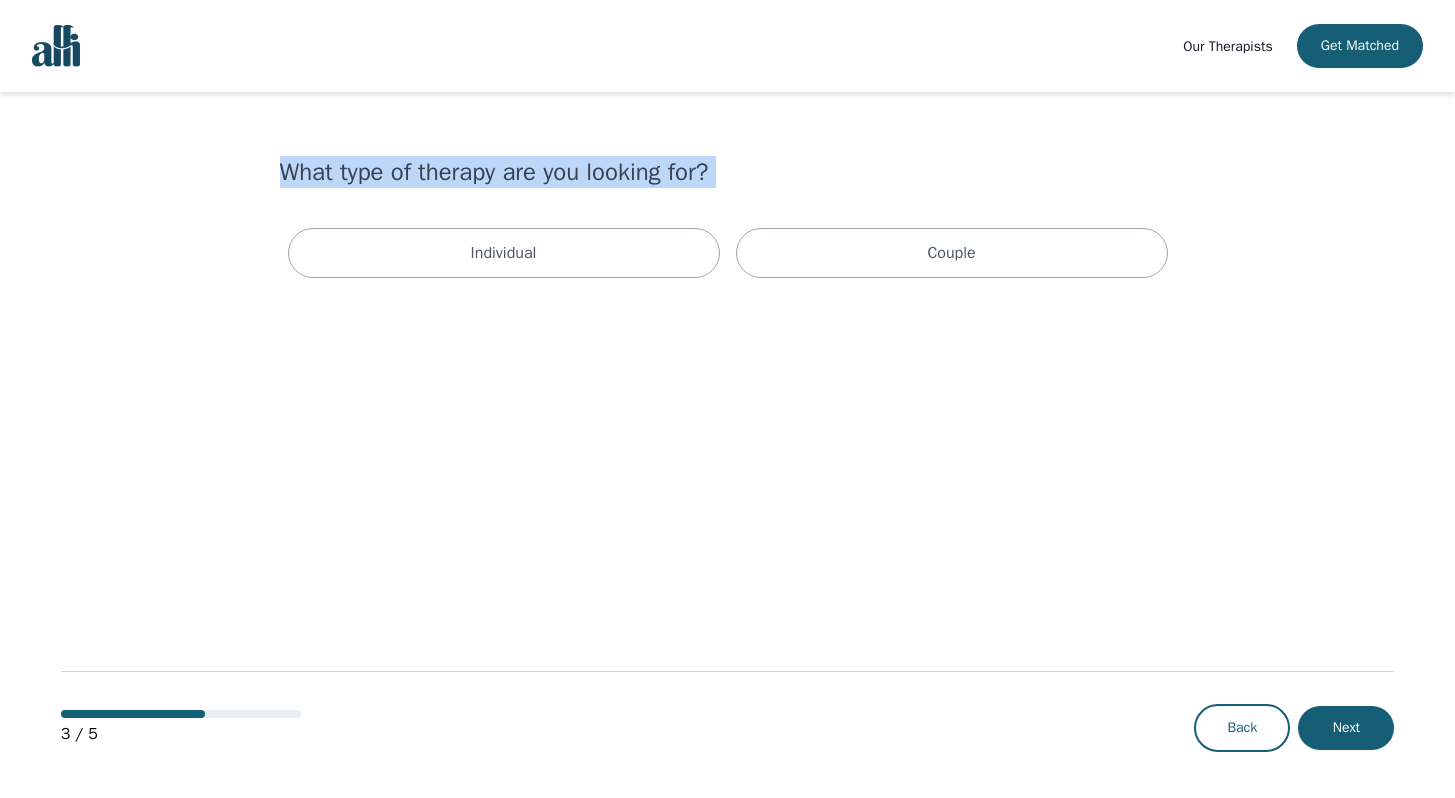 click on "What type of therapy are you looking for?" at bounding box center [728, 172] 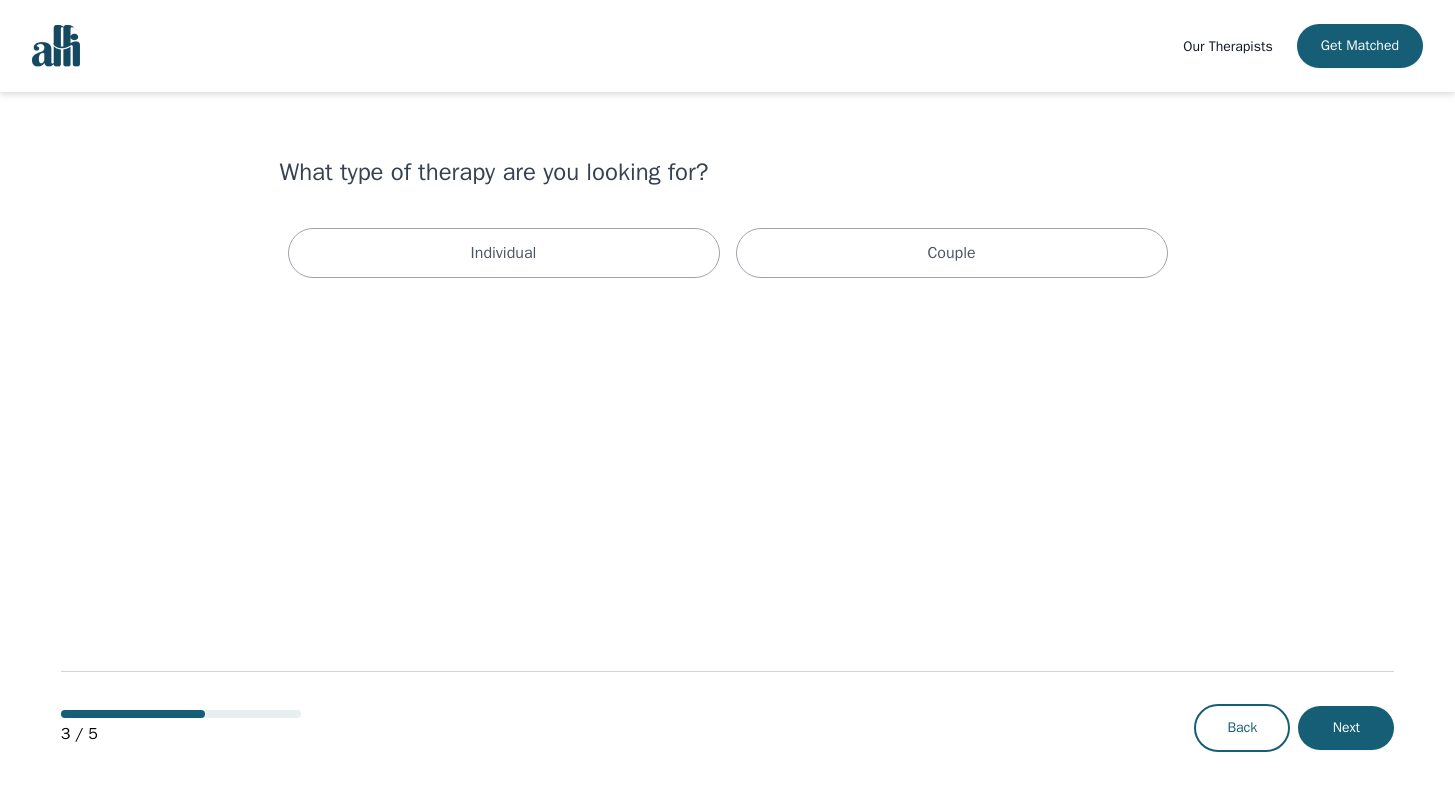 click on "What type of therapy are you looking for? Individual Couple 3 / 5 Back Next" at bounding box center (728, 446) 